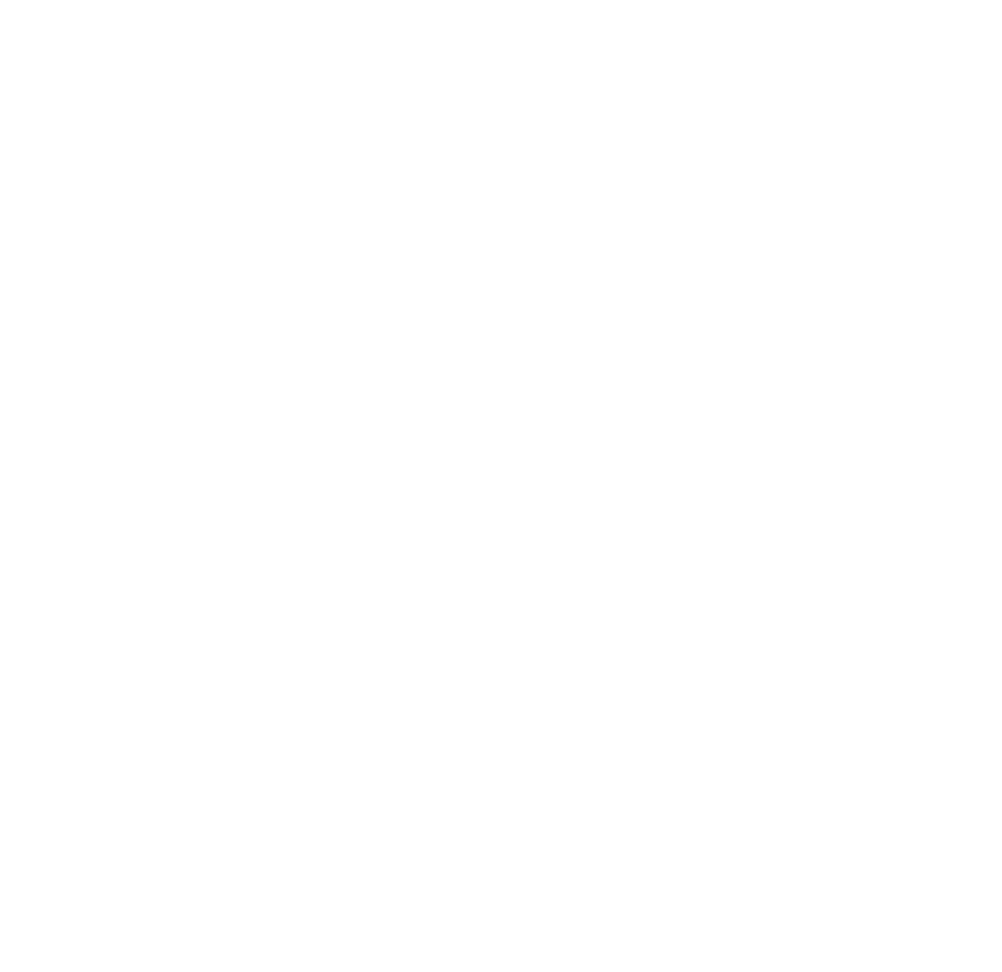 scroll, scrollTop: 0, scrollLeft: 0, axis: both 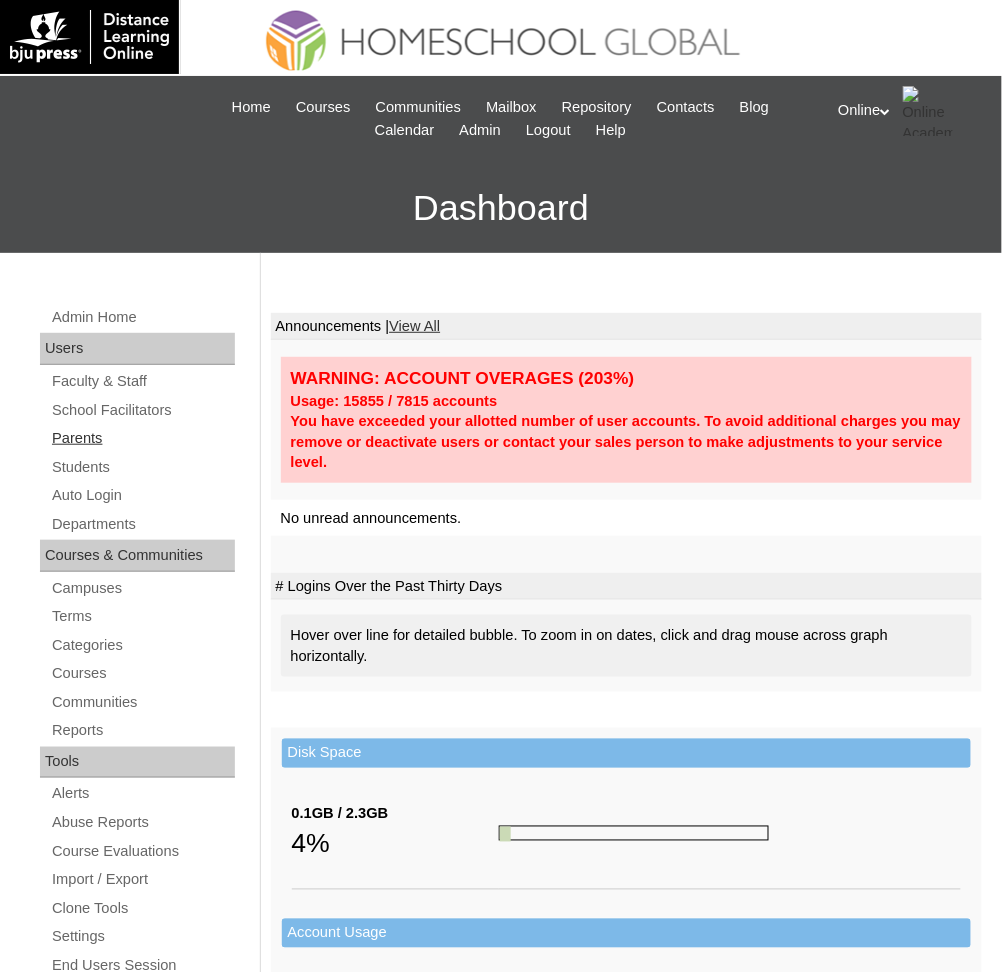click on "Parents" at bounding box center (142, 438) 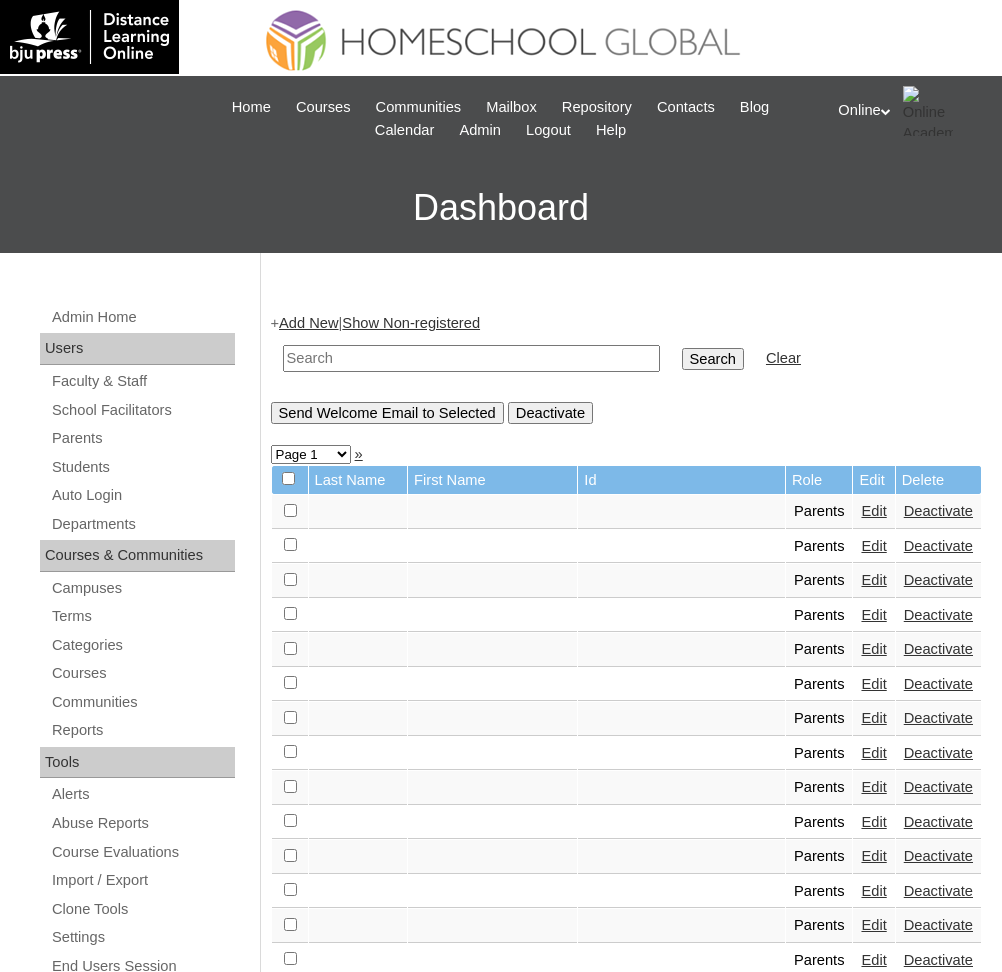scroll, scrollTop: 0, scrollLeft: 0, axis: both 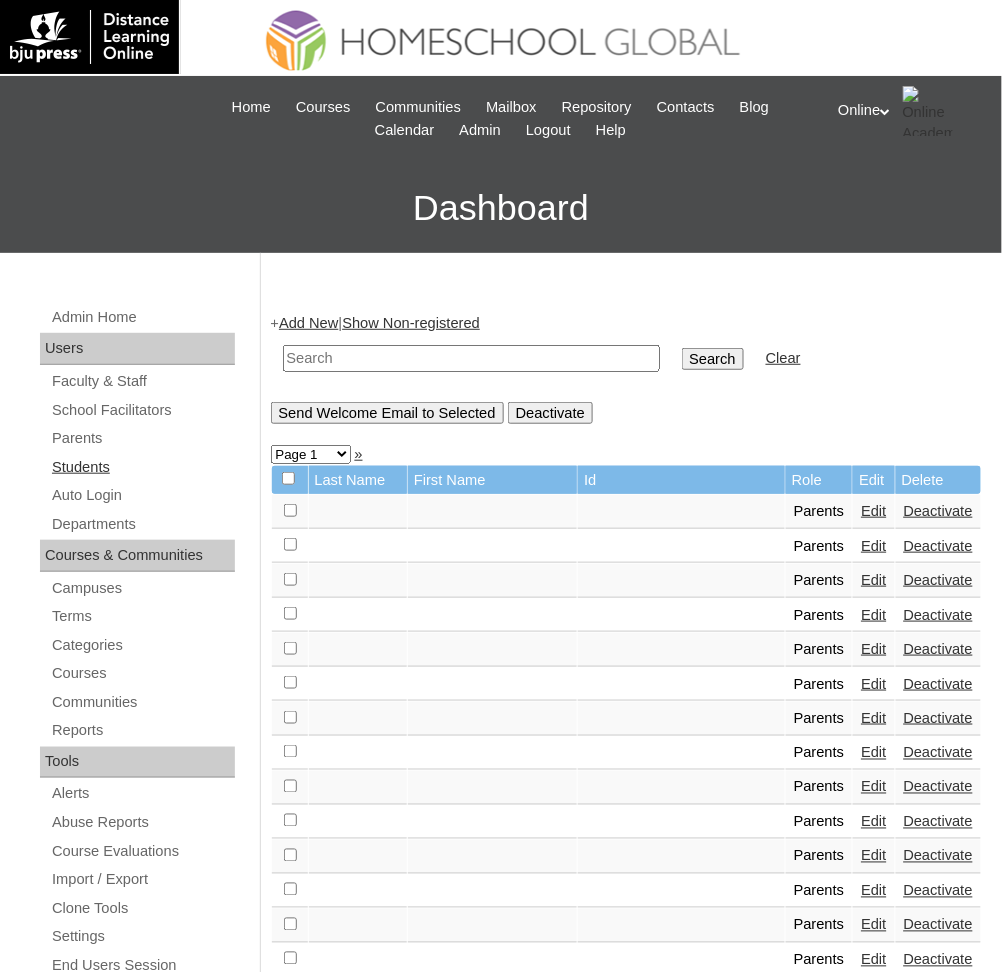 click on "Students" at bounding box center (142, 467) 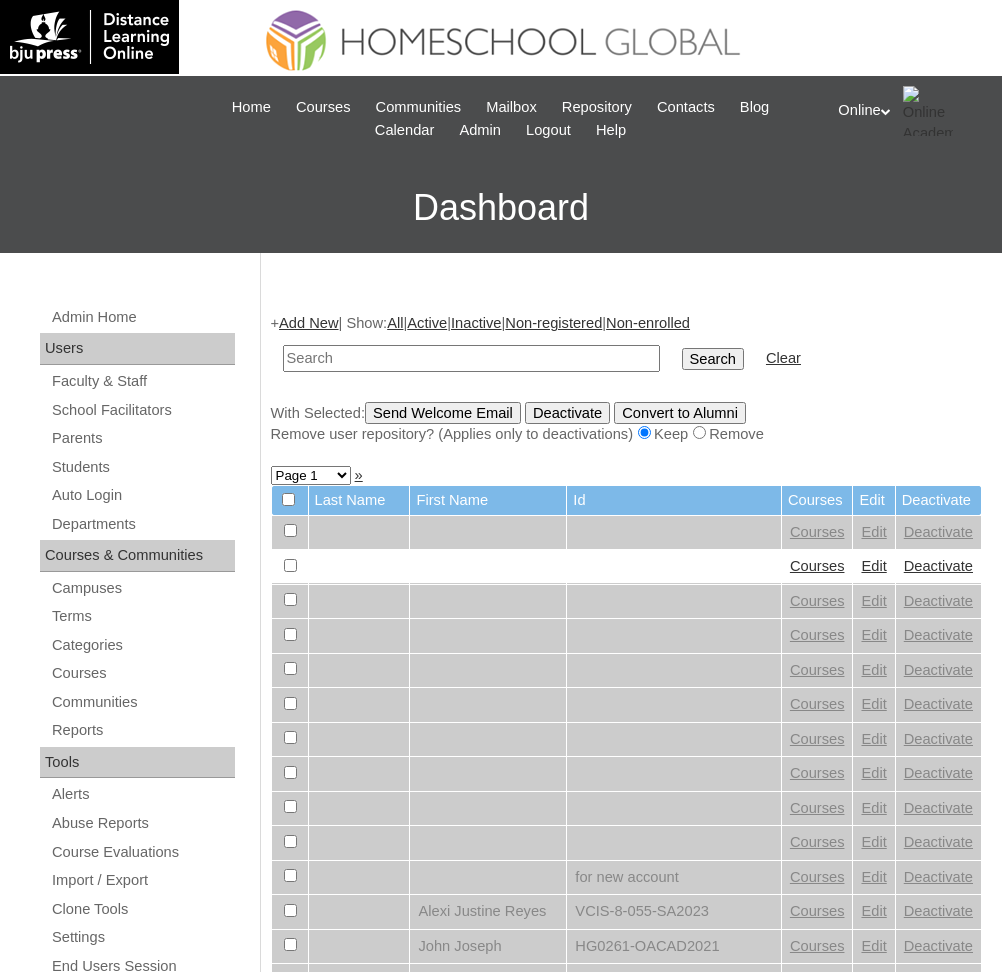 scroll, scrollTop: 0, scrollLeft: 0, axis: both 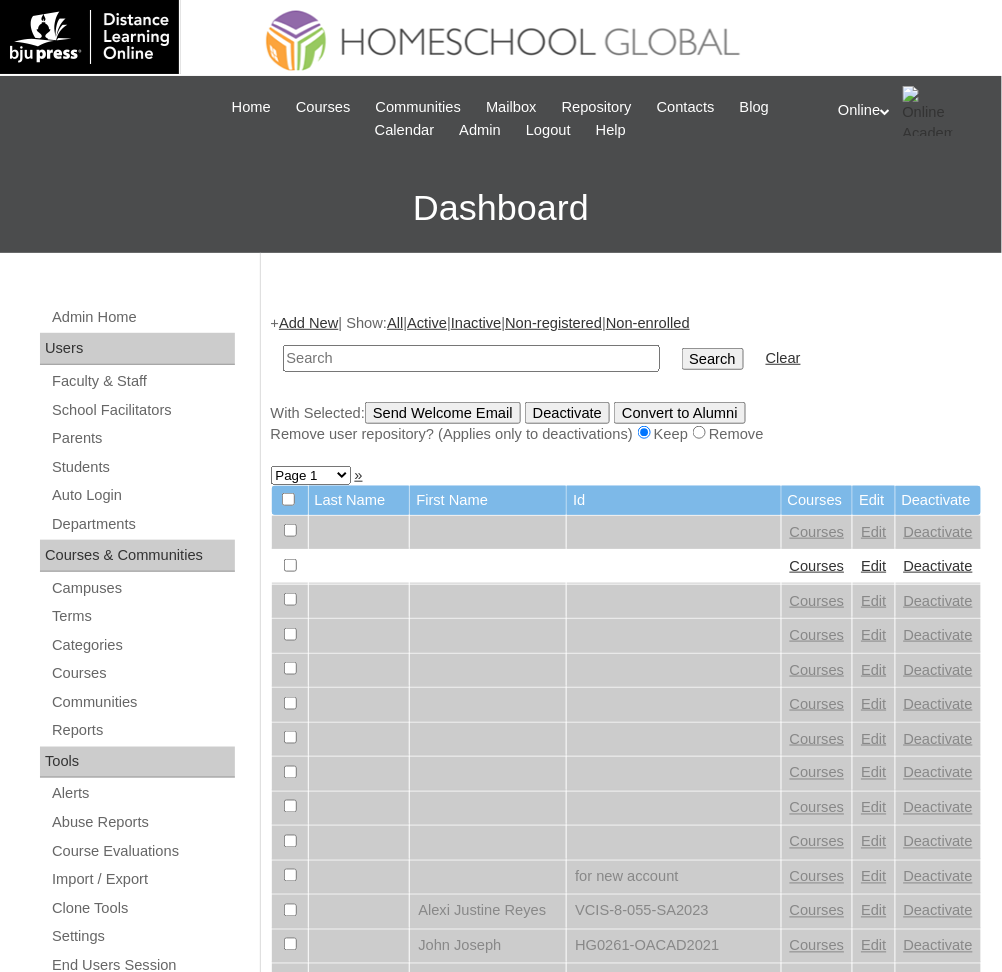 click at bounding box center (471, 358) 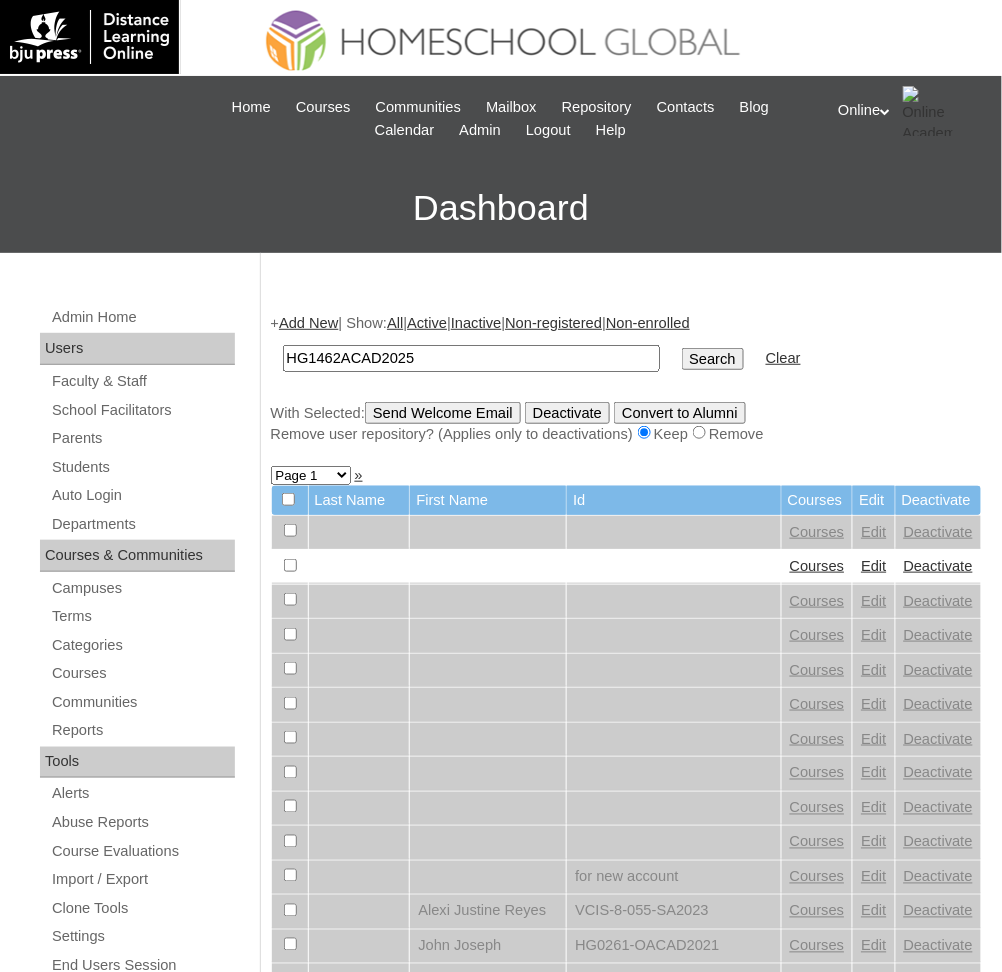 click on "HG1462ACAD2025" at bounding box center [471, 358] 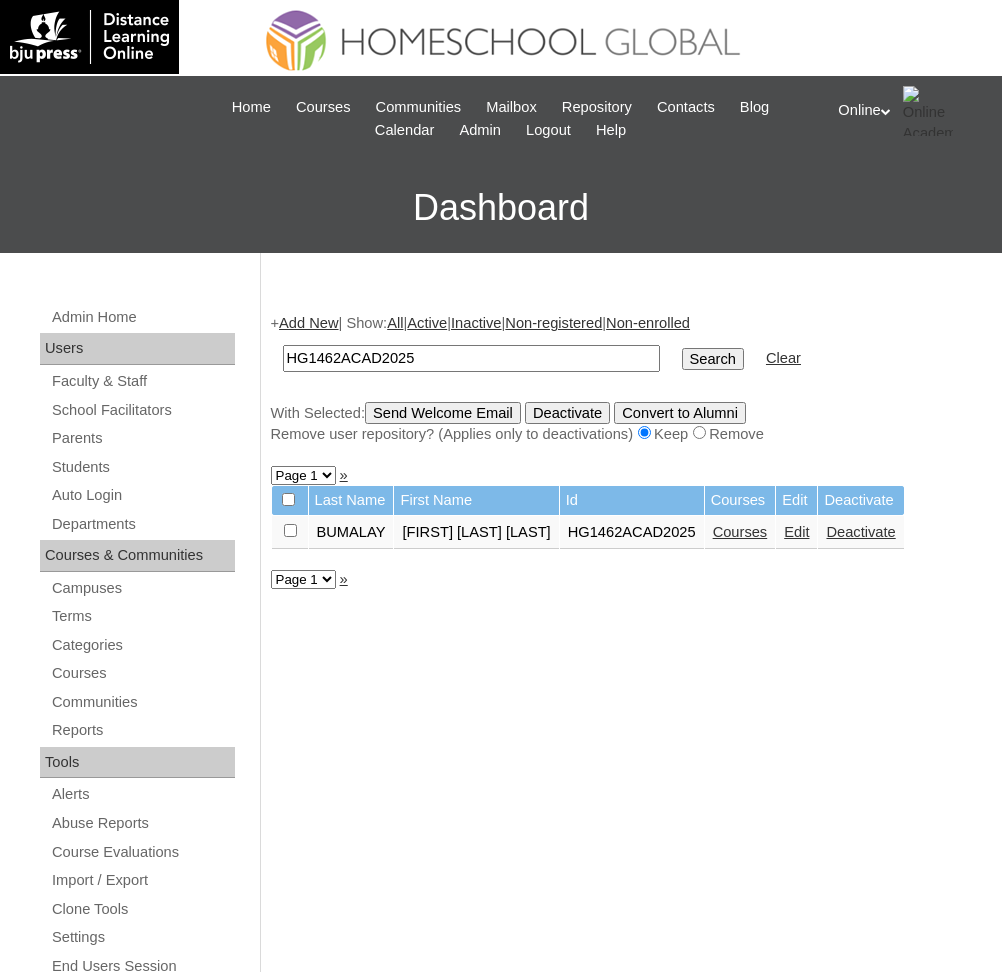 scroll, scrollTop: 0, scrollLeft: 0, axis: both 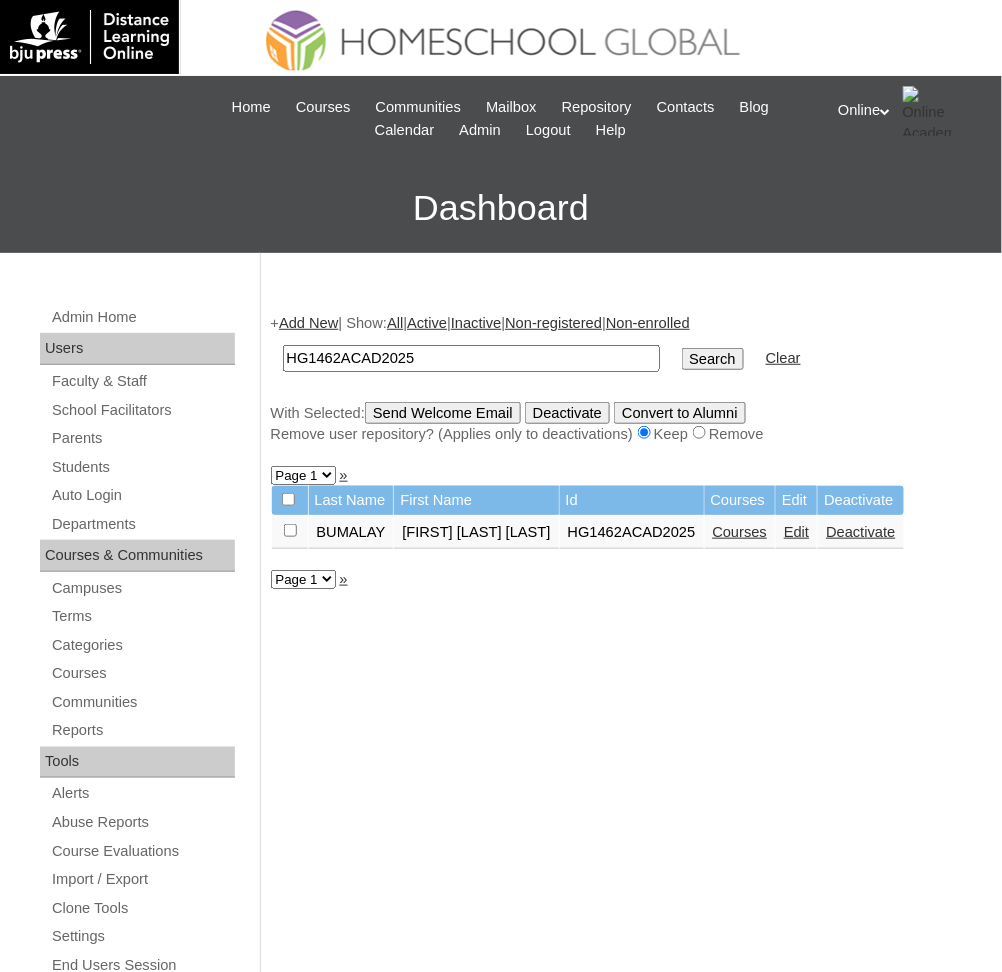 click on "Edit" at bounding box center (796, 532) 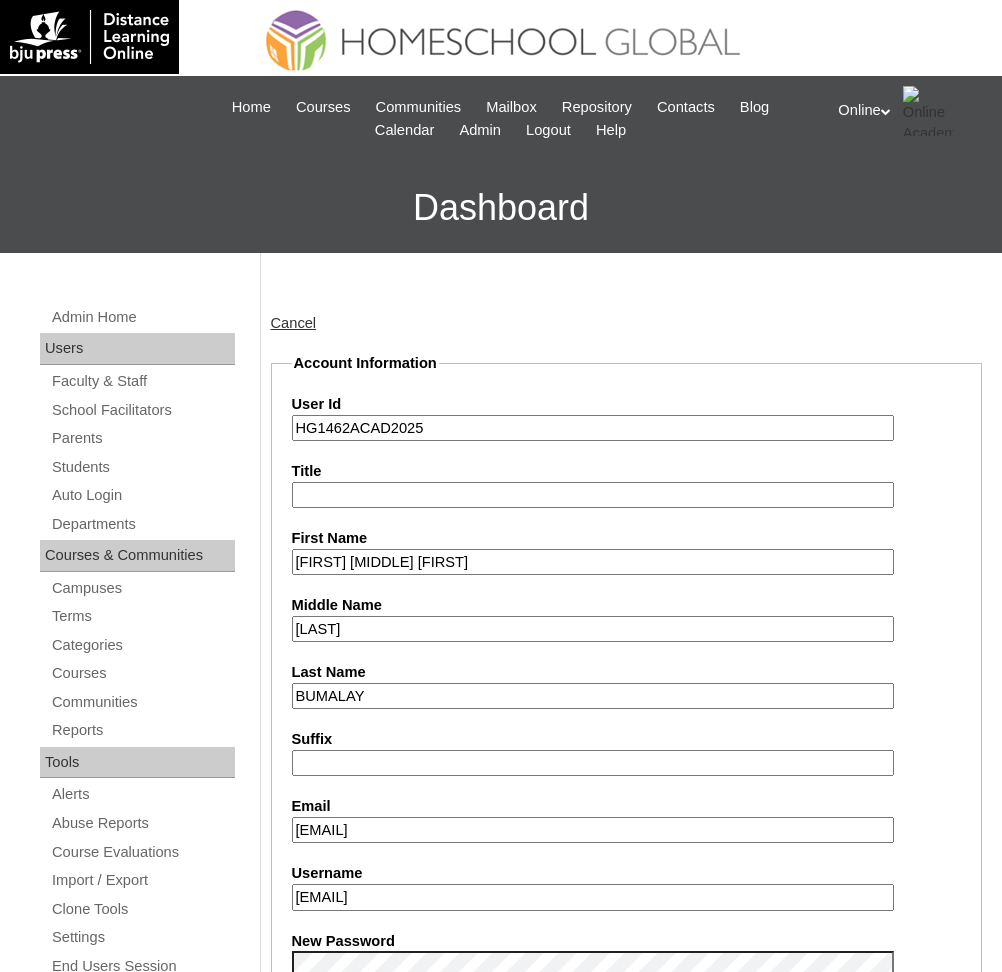 scroll, scrollTop: 0, scrollLeft: 0, axis: both 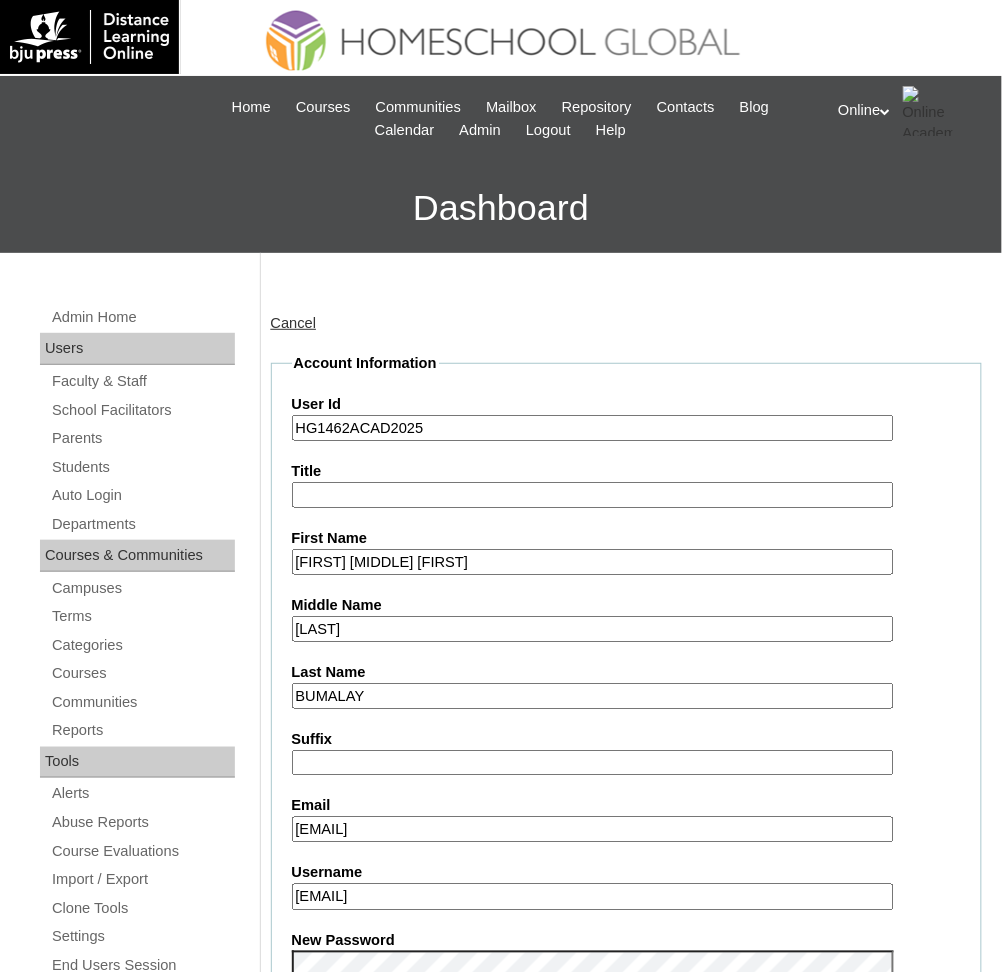 click on "HG1462ACAD2025" at bounding box center [593, 428] 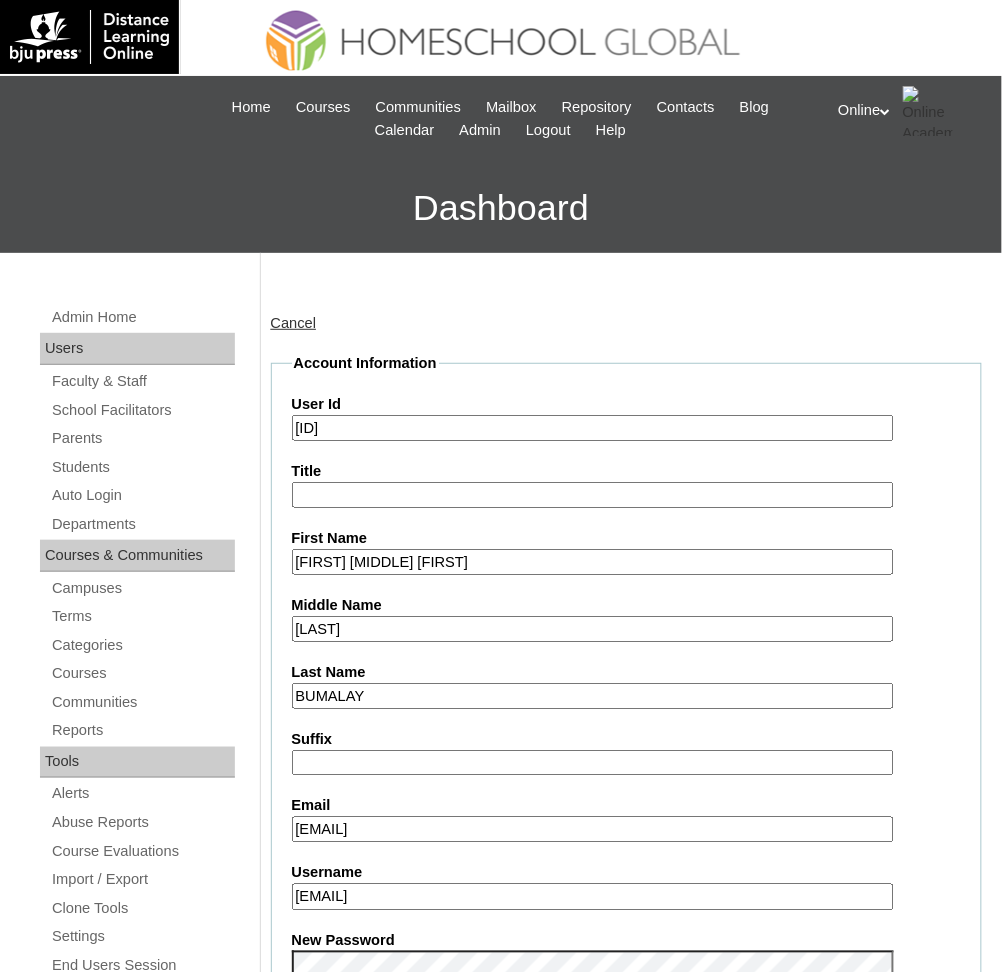 type on "HG1462OACAD2025" 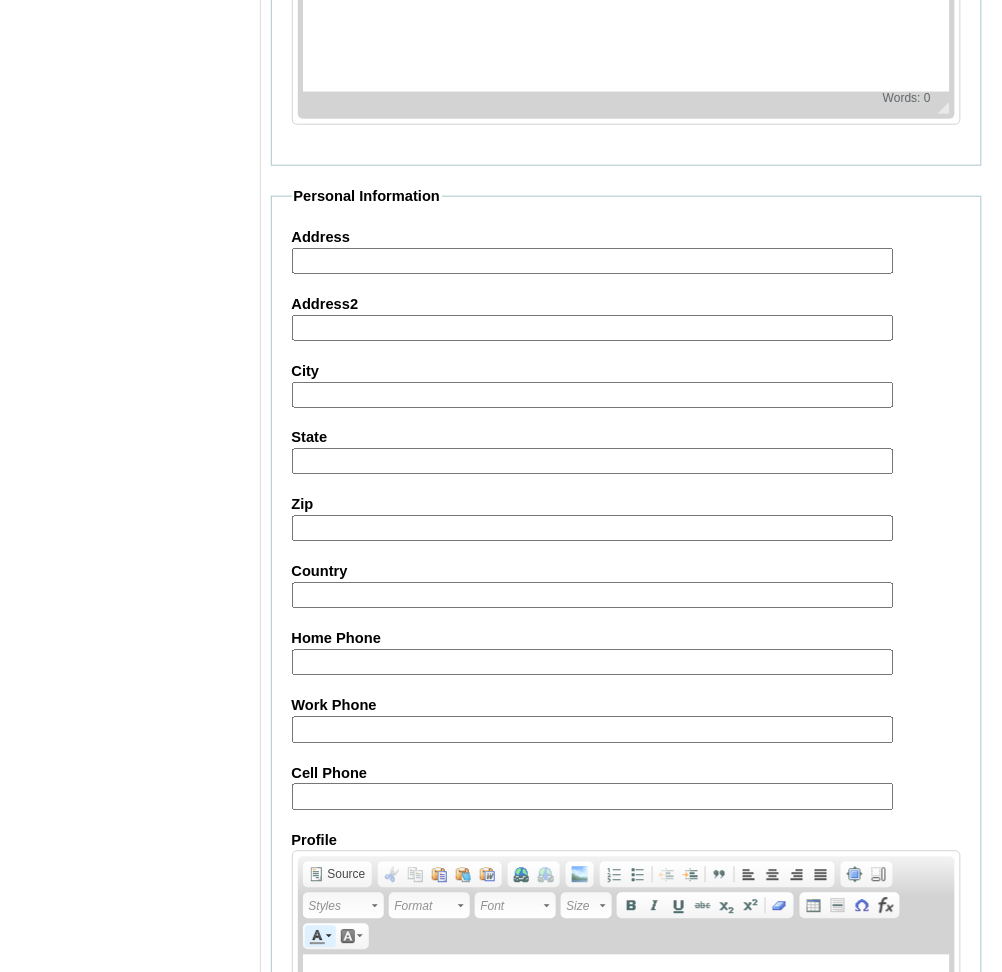 scroll, scrollTop: 2086, scrollLeft: 0, axis: vertical 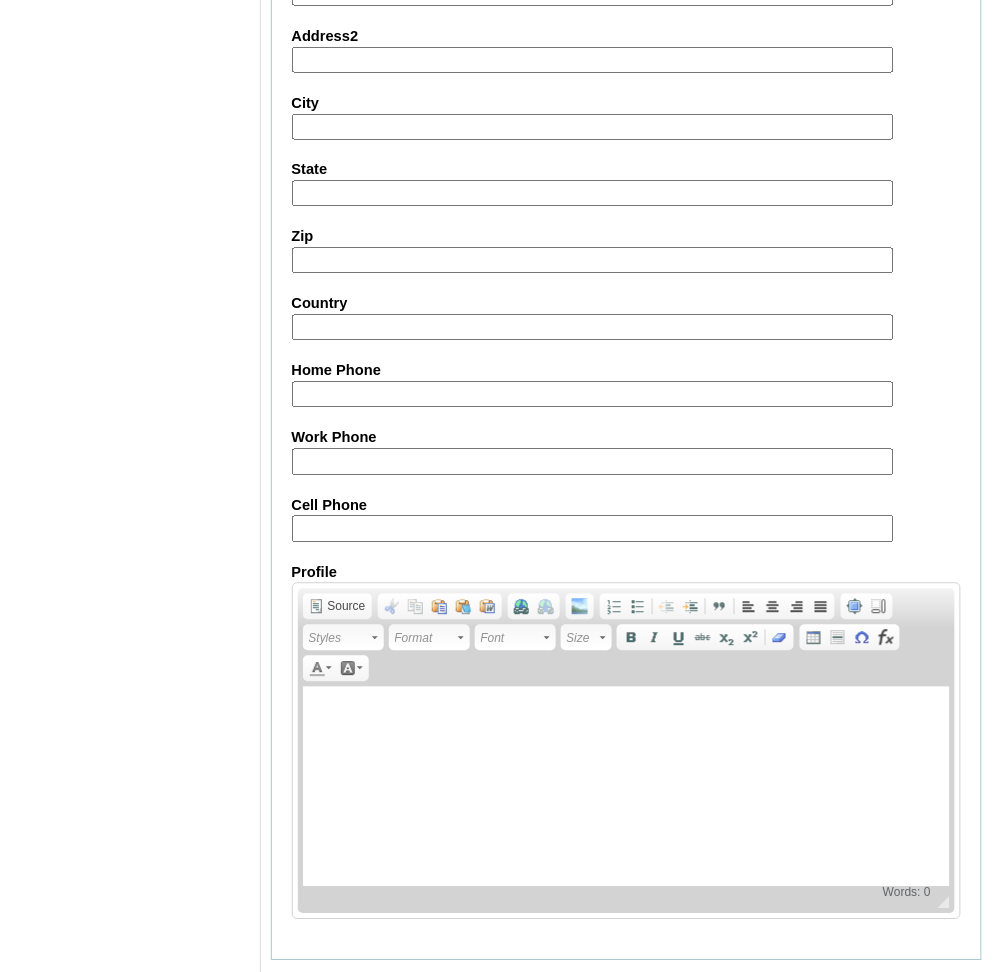 click on "Submit" at bounding box center [302, 992] 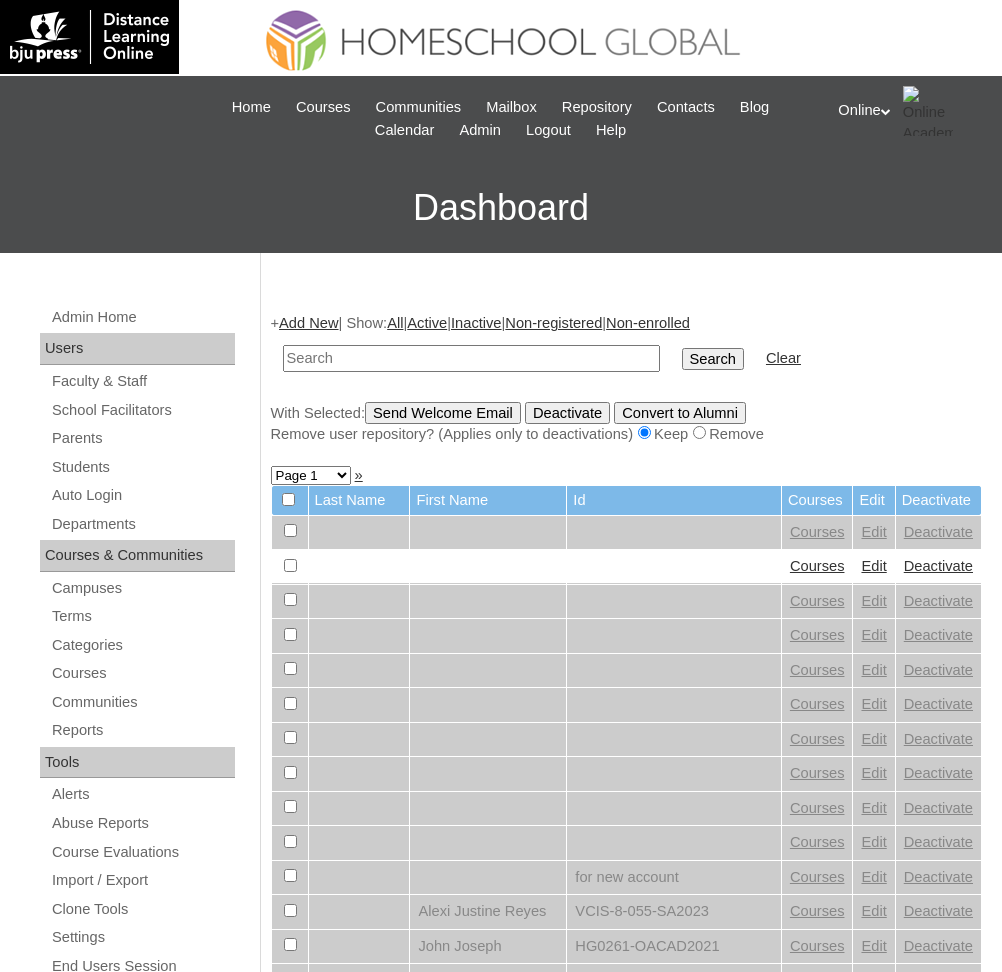 scroll, scrollTop: 0, scrollLeft: 0, axis: both 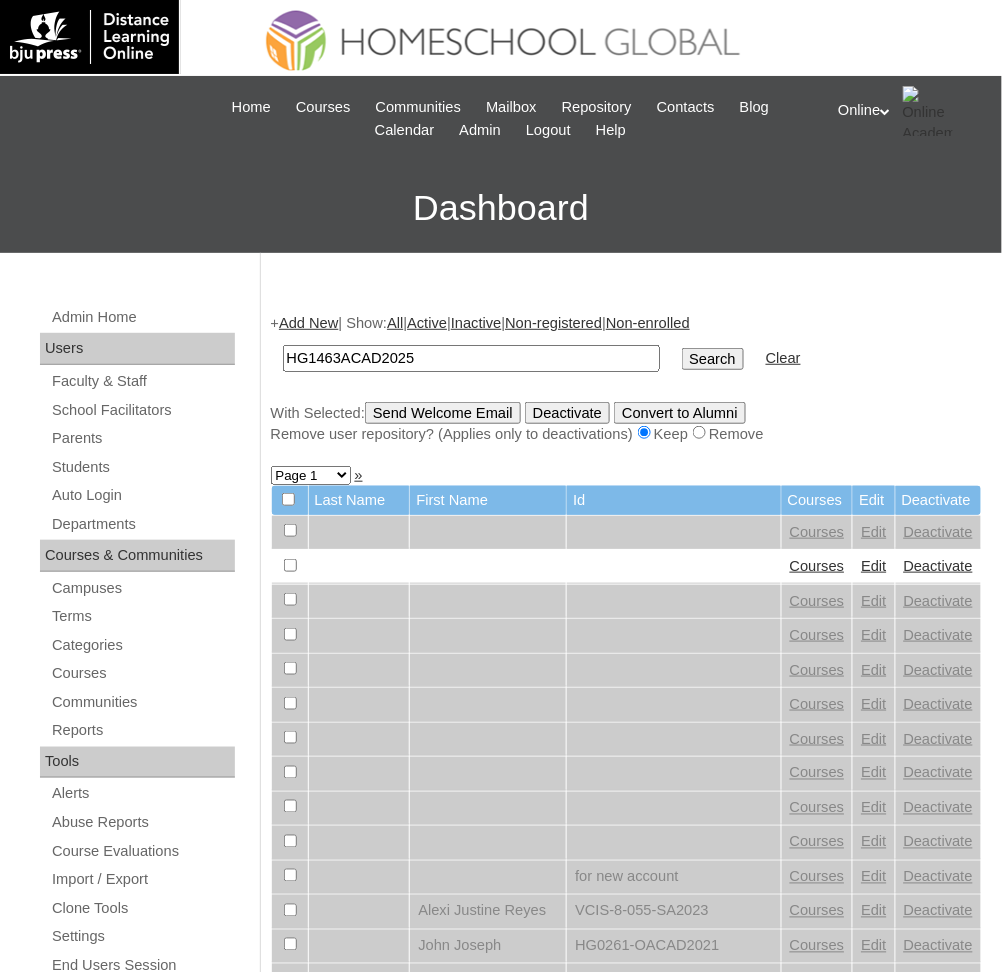 type on "HG1463ACAD2025" 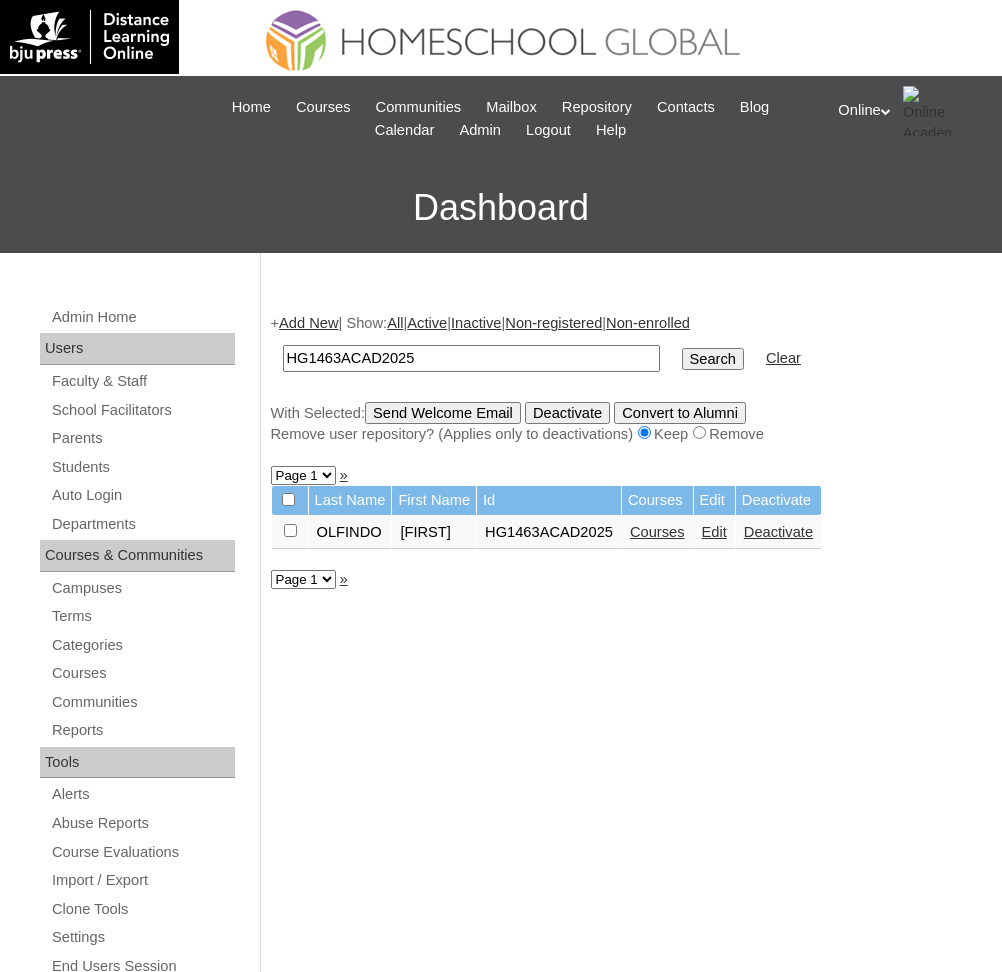 scroll, scrollTop: 0, scrollLeft: 0, axis: both 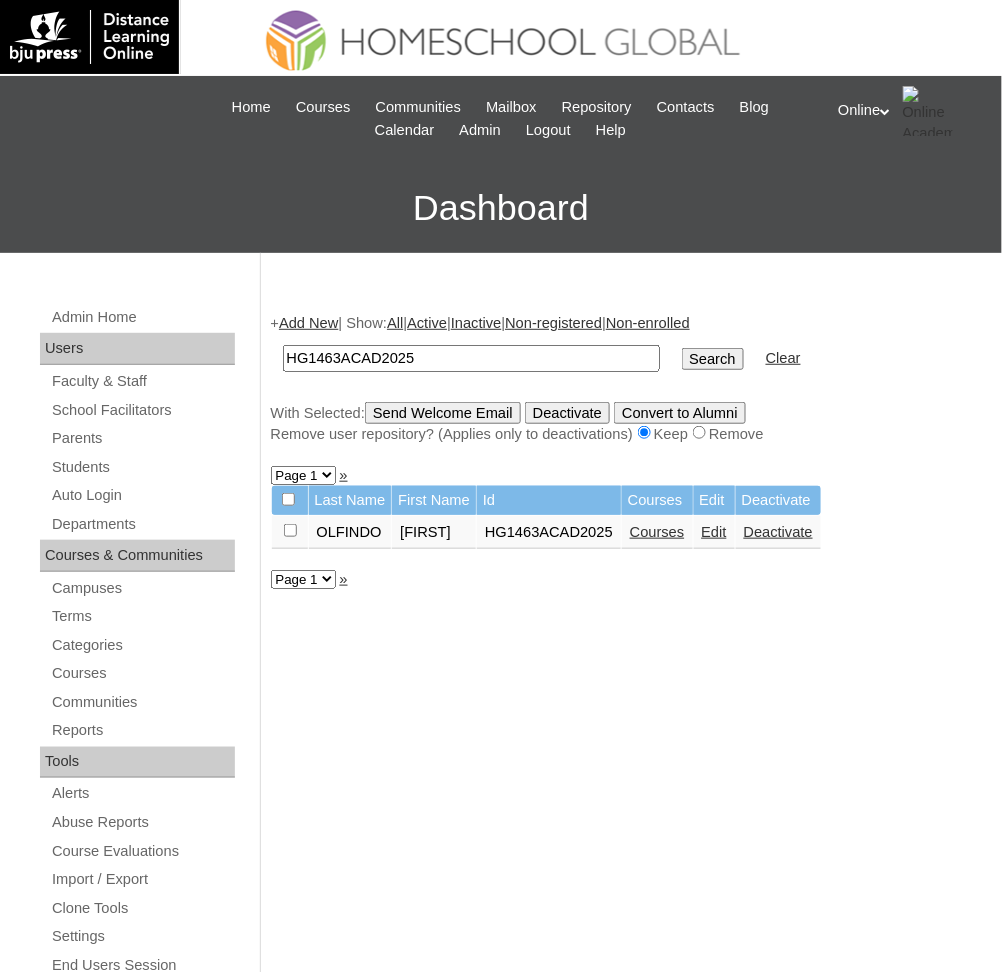 click on "Edit" at bounding box center [714, 532] 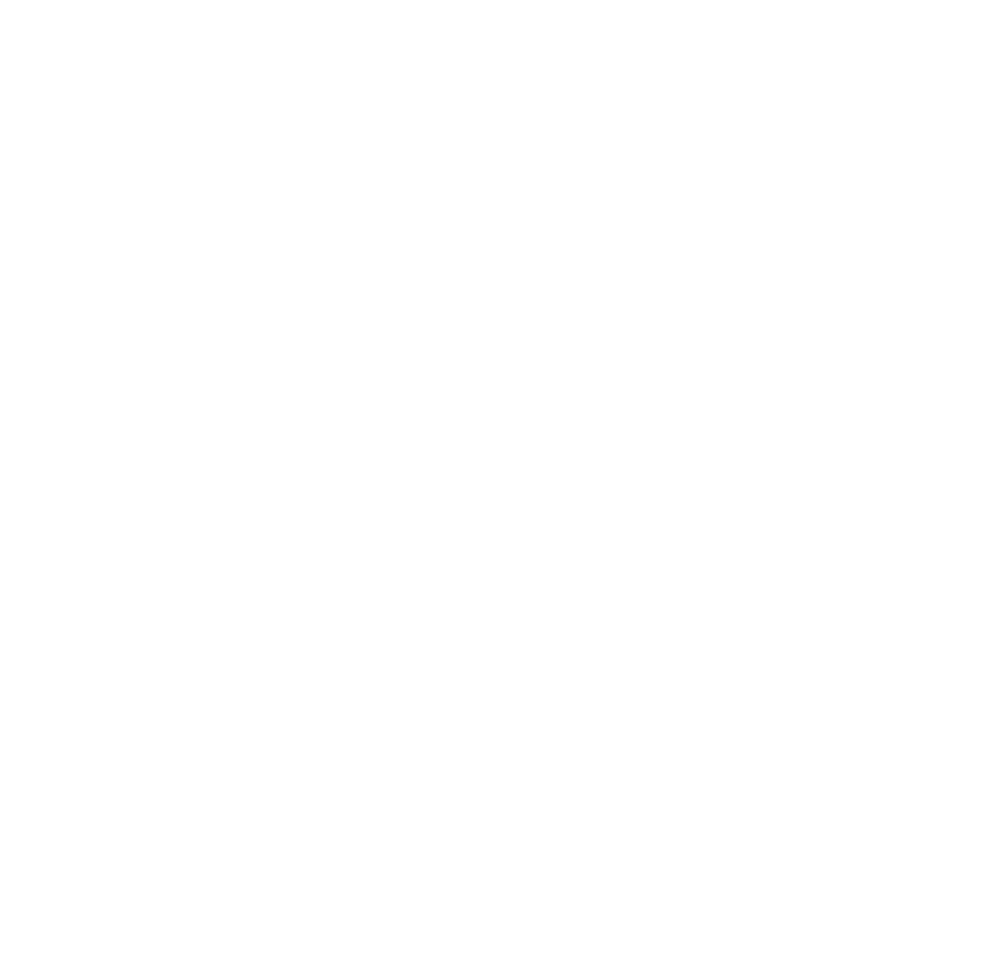 scroll, scrollTop: 0, scrollLeft: 0, axis: both 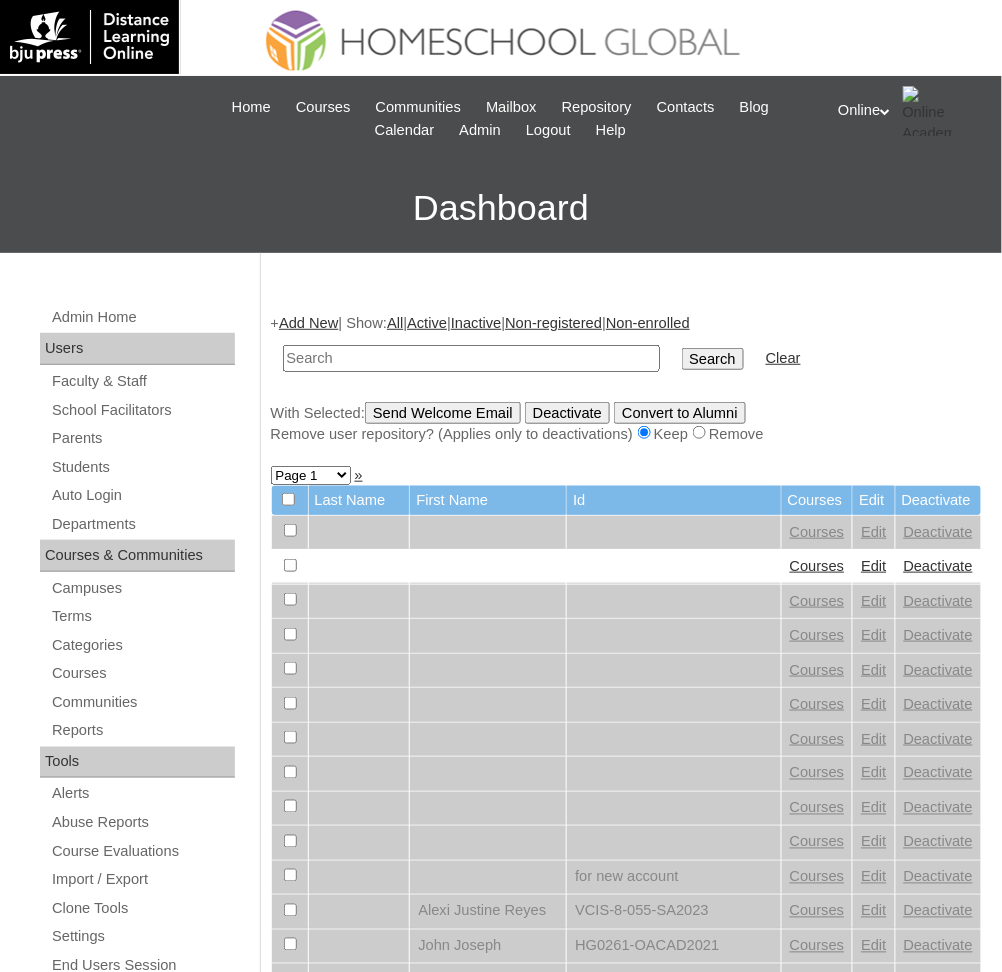 paste on "HG1464ACAD2025" 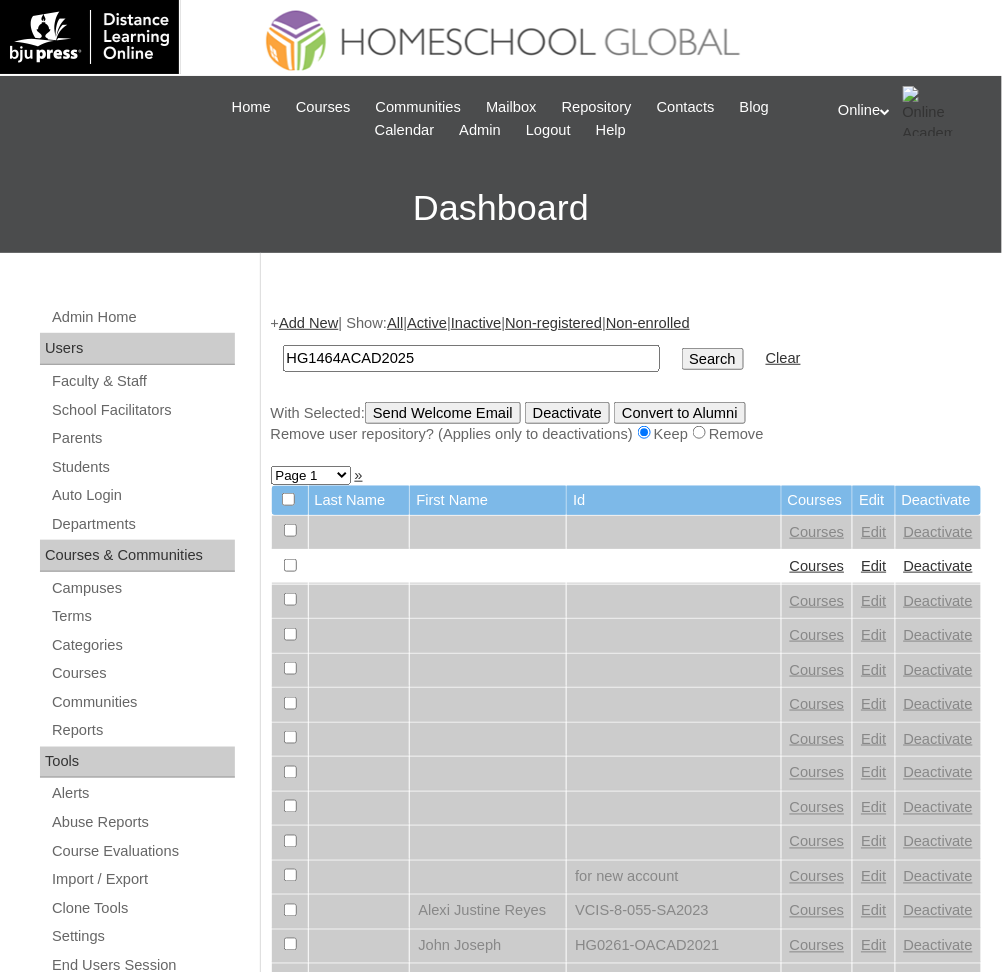 type on "HG1464ACAD2025" 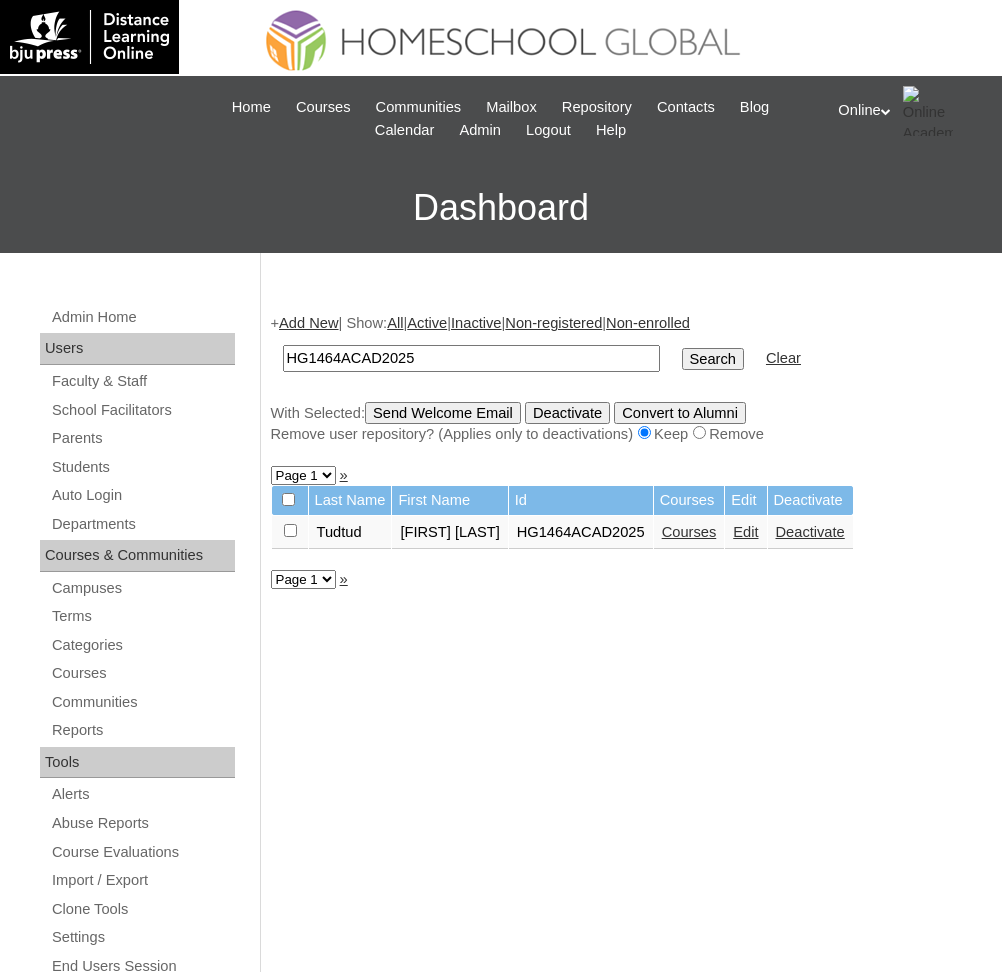 scroll, scrollTop: 0, scrollLeft: 0, axis: both 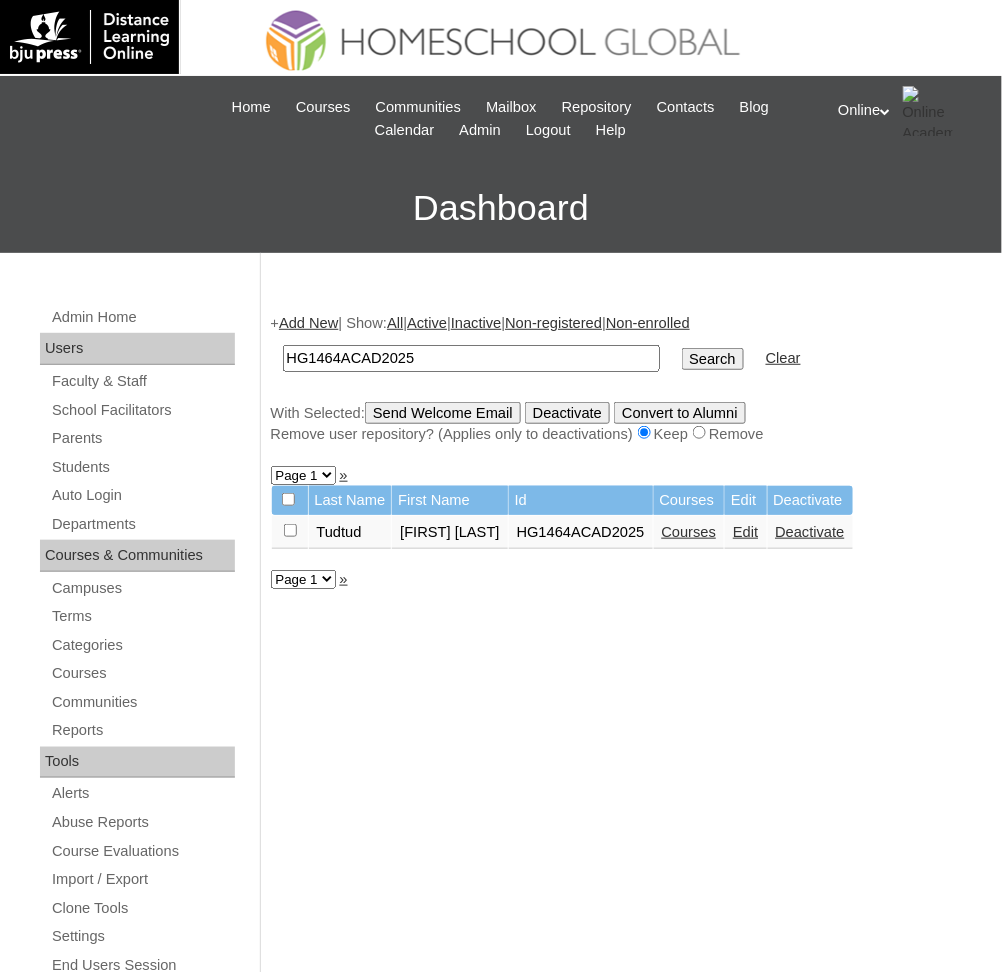 click on "Edit" at bounding box center (745, 532) 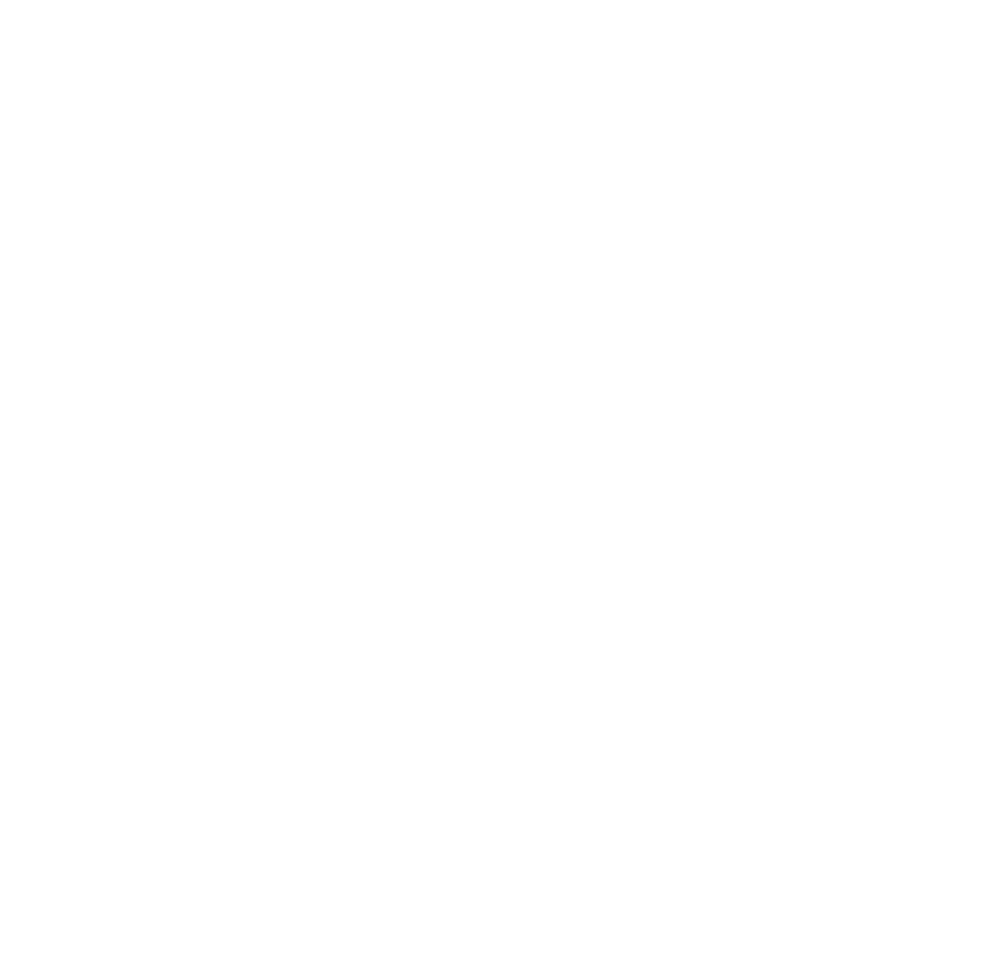 scroll, scrollTop: 0, scrollLeft: 0, axis: both 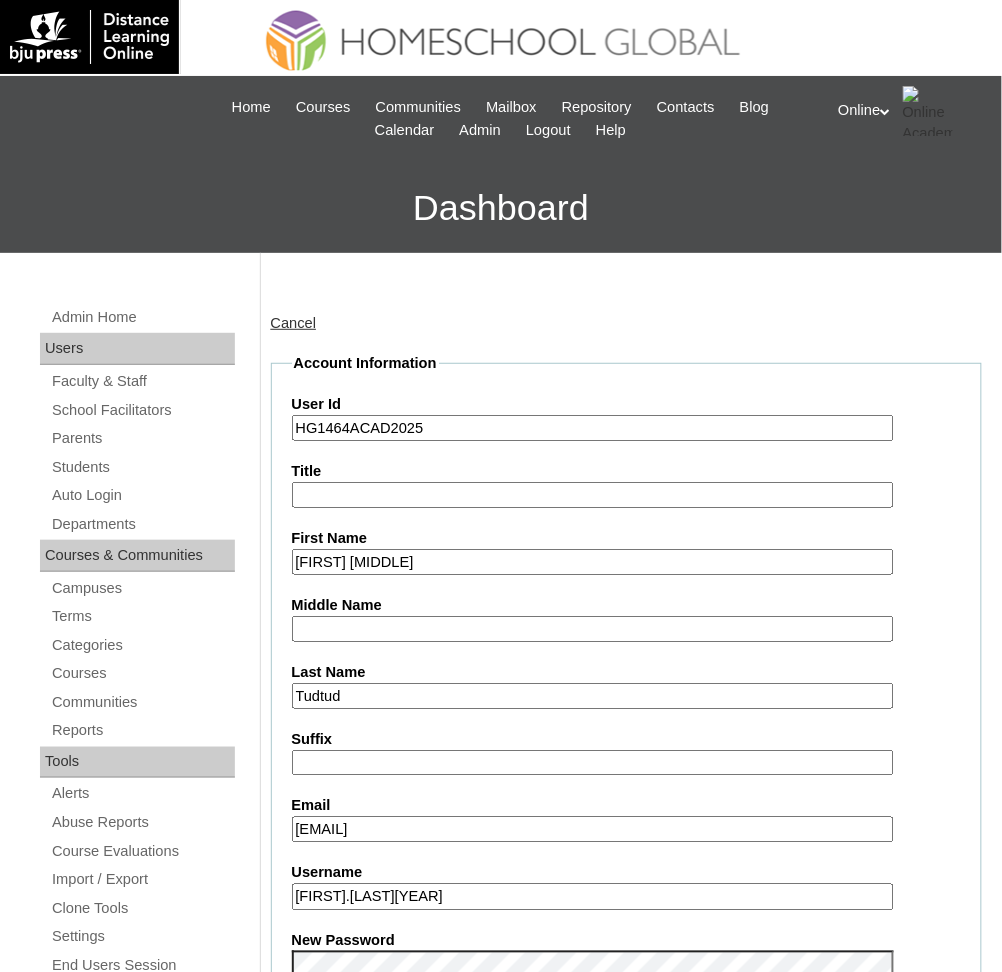 click on "HG1464ACAD2025" at bounding box center [593, 428] 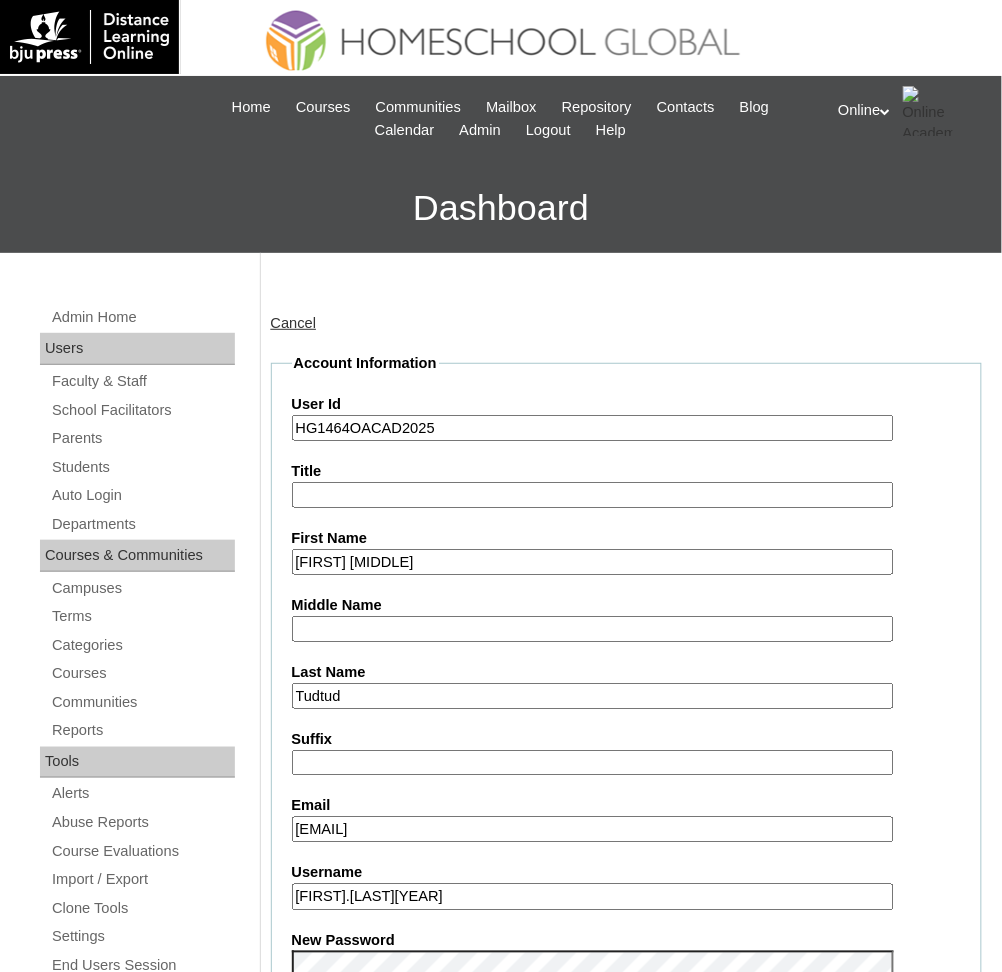 type on "HG1464OACAD2025" 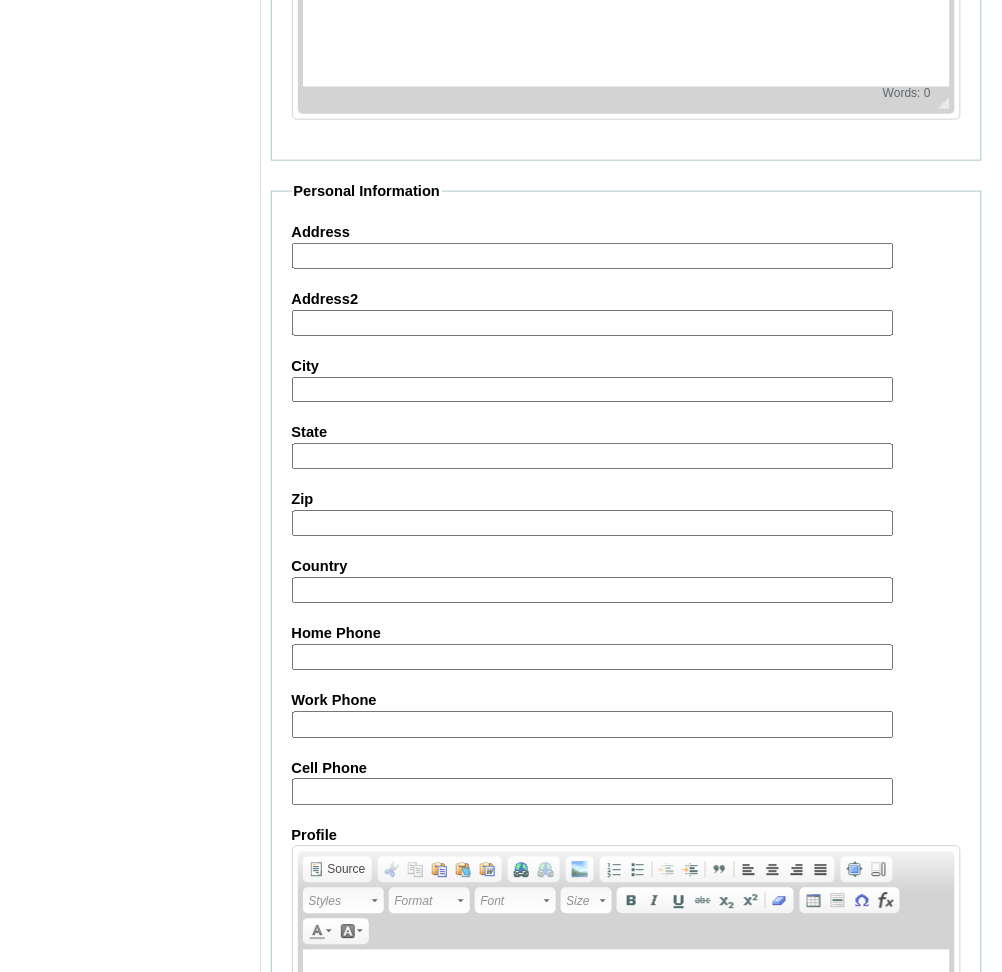 scroll, scrollTop: 2120, scrollLeft: 0, axis: vertical 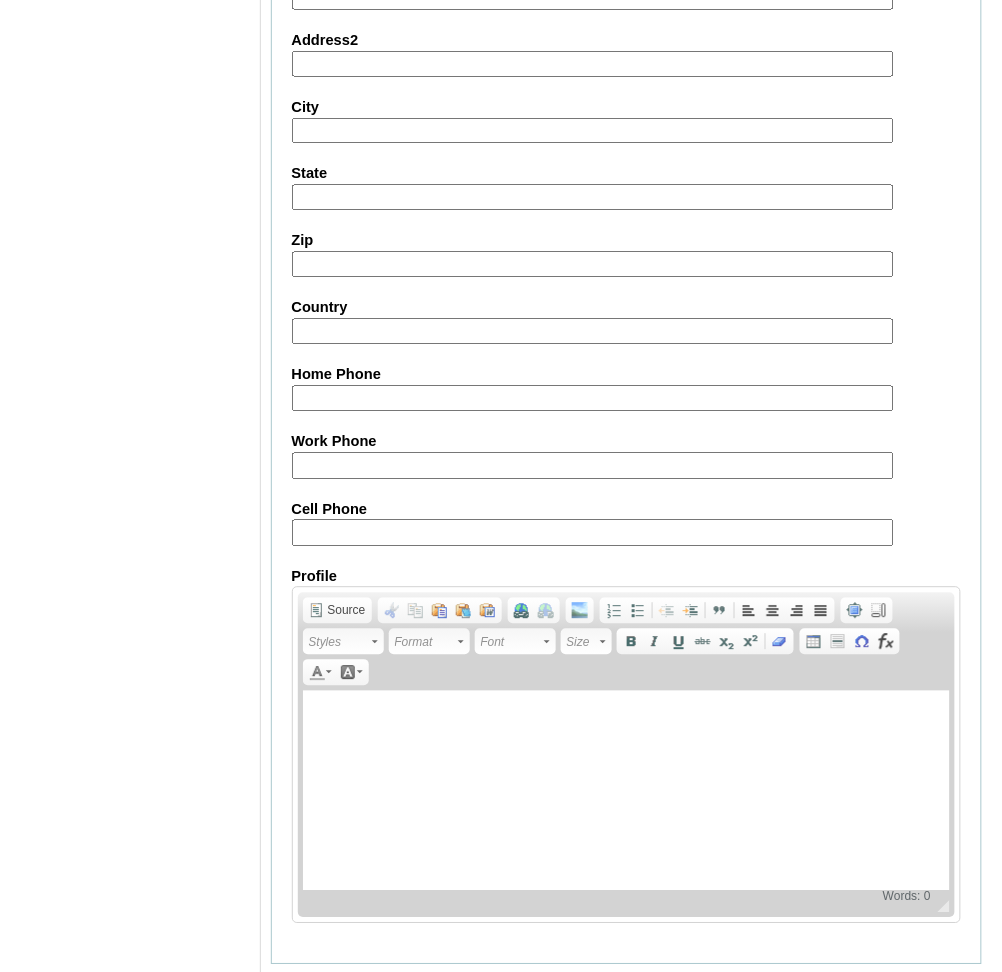 click on "Submit" at bounding box center [302, 996] 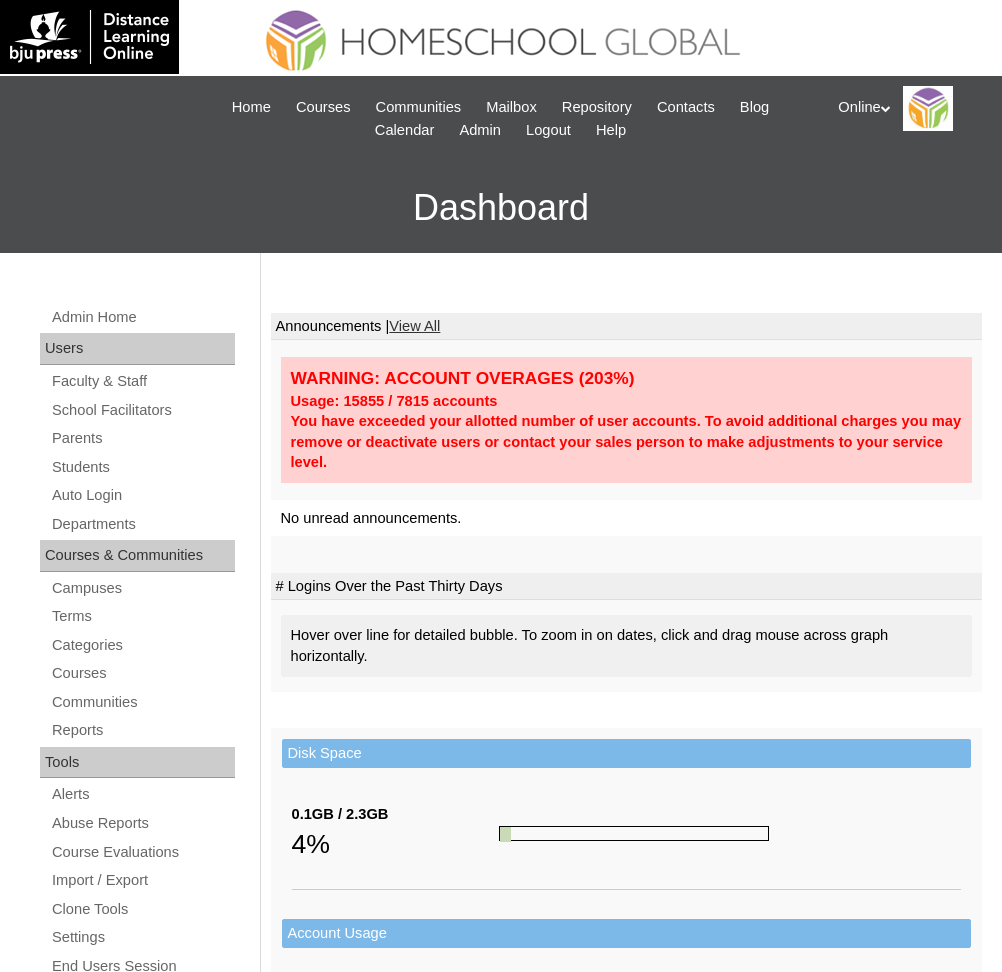 scroll, scrollTop: 0, scrollLeft: 0, axis: both 